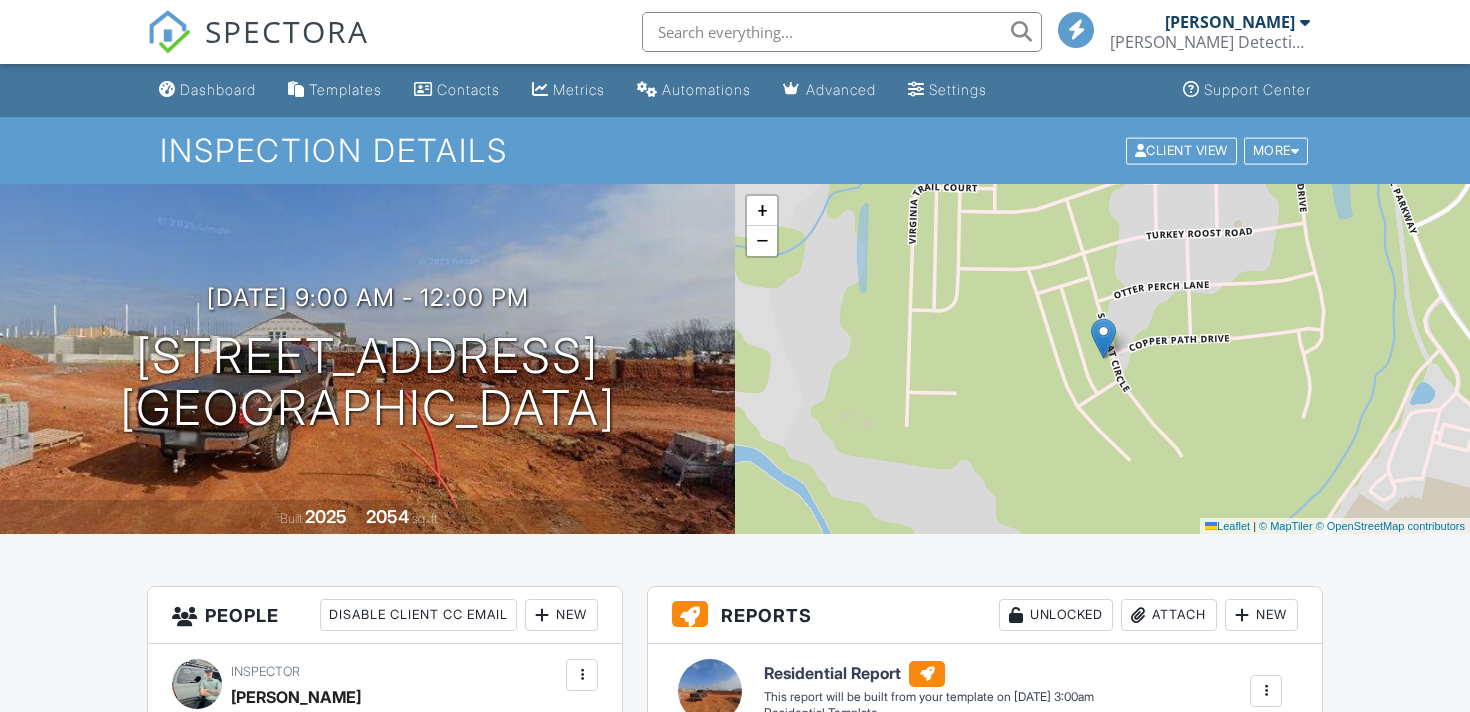 scroll, scrollTop: 0, scrollLeft: 0, axis: both 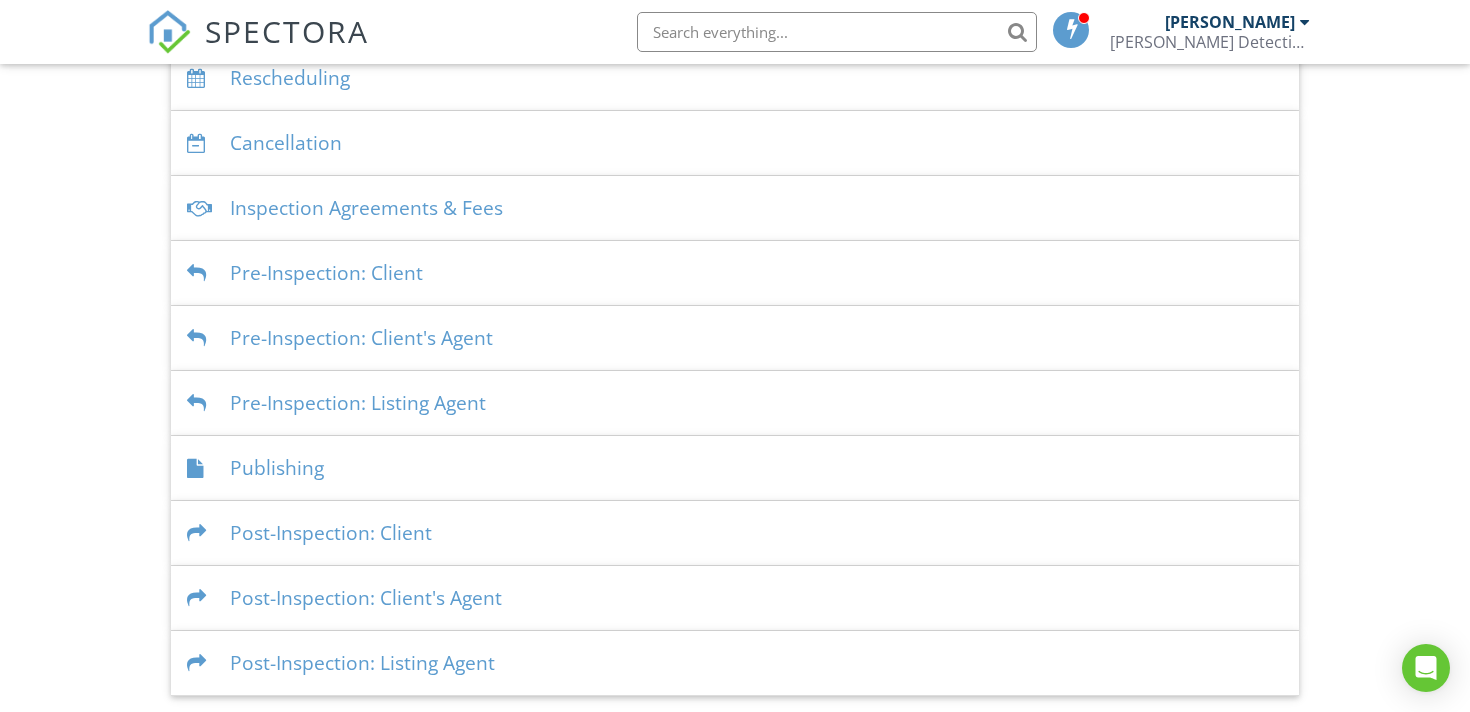 click on "Post-Inspection: Client" at bounding box center (735, 533) 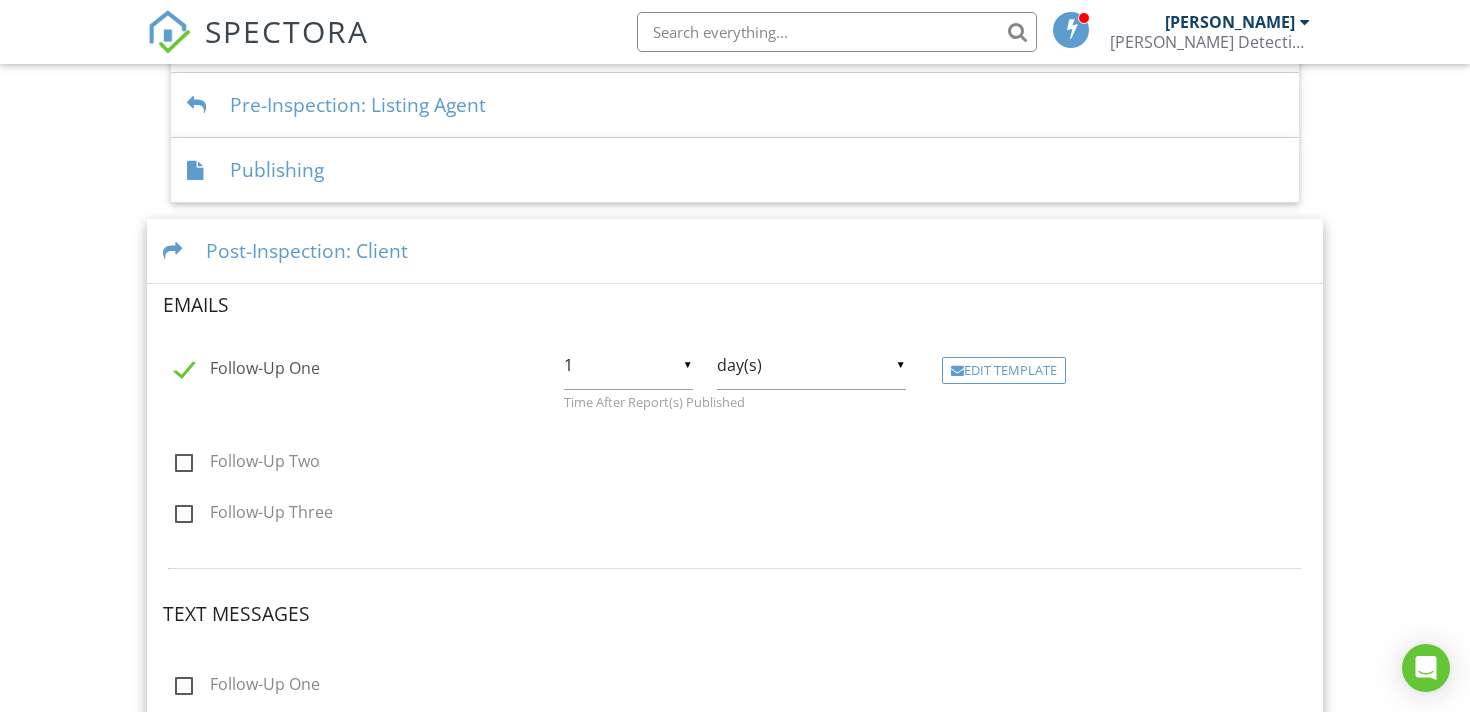 scroll, scrollTop: 811, scrollLeft: 0, axis: vertical 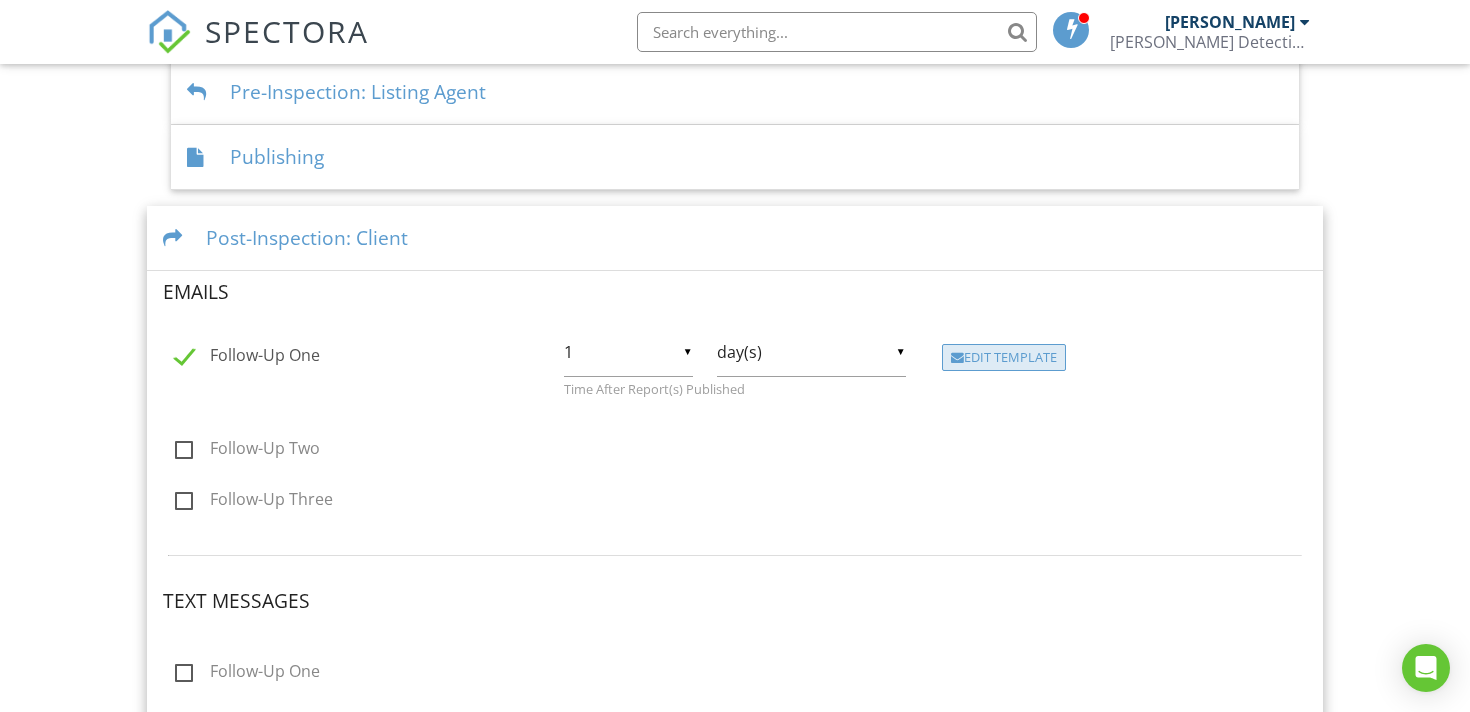 click on "Edit Template" at bounding box center (1004, 358) 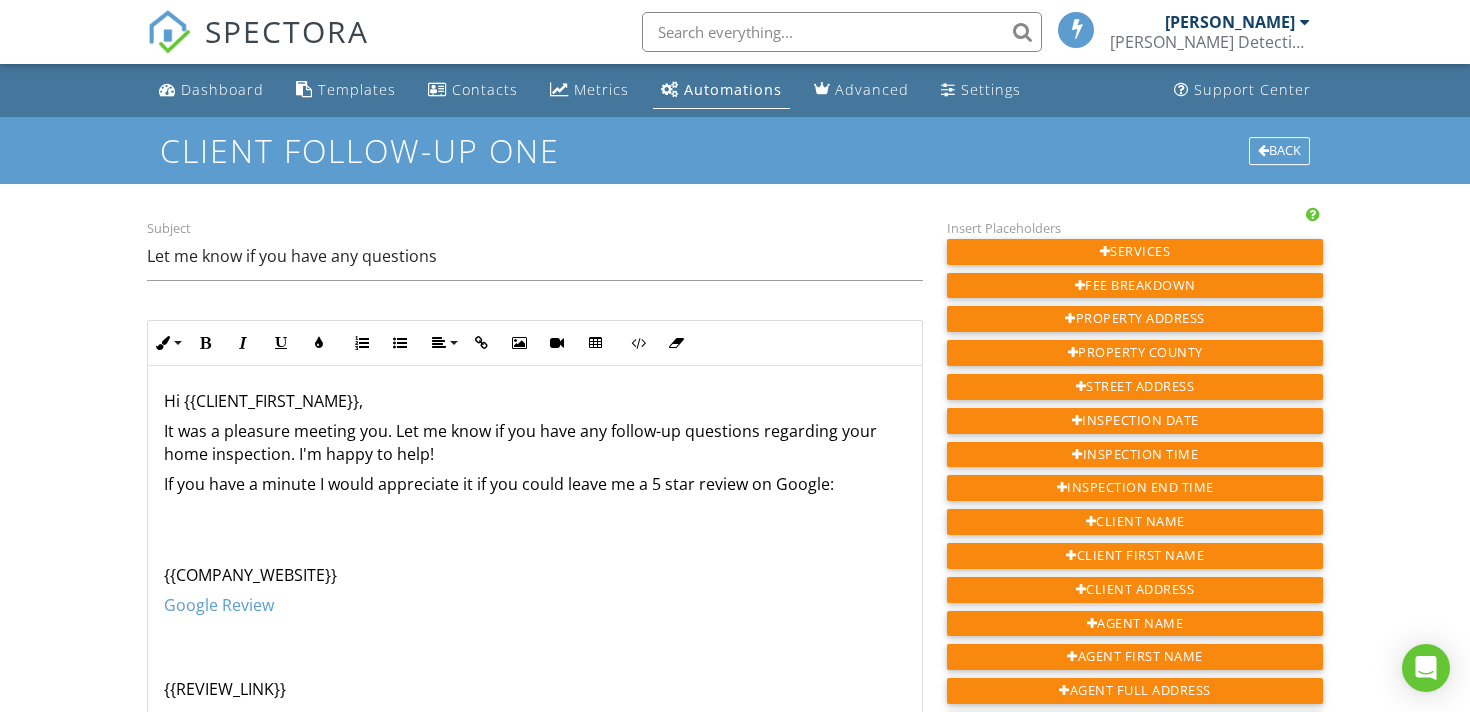 scroll, scrollTop: 0, scrollLeft: 0, axis: both 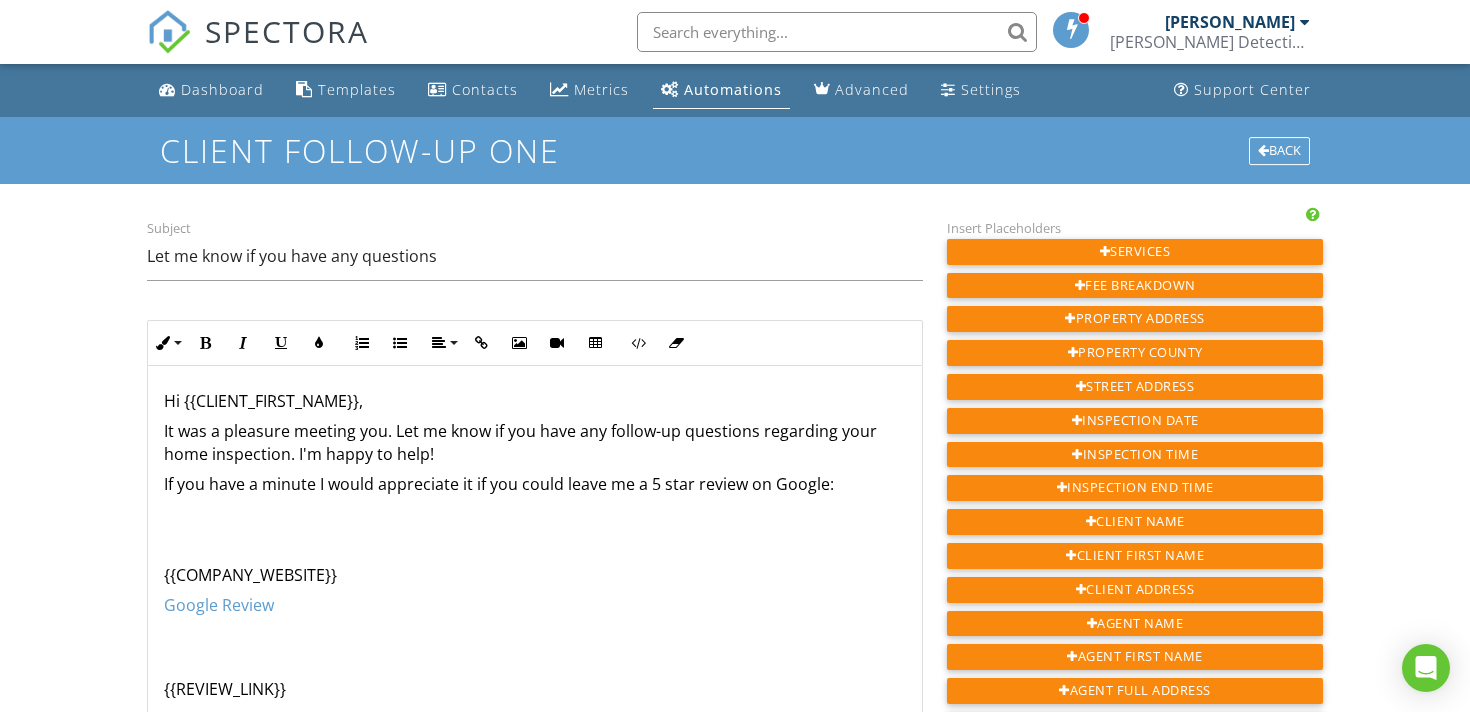 click on "Hi {{CLIENT_FIRST_NAME}}, It was a pleasure meeting you. Let me know if you have any follow-up questions regarding your home inspection. I'm happy to help! If you have a minute I would appreciate it if you could leave me a 5 star review on Google: {{COMPANY_WEBSITE}} Google Review {{REVIEW_LINK}} {{REVIEW_STARS}}" at bounding box center (535, 566) 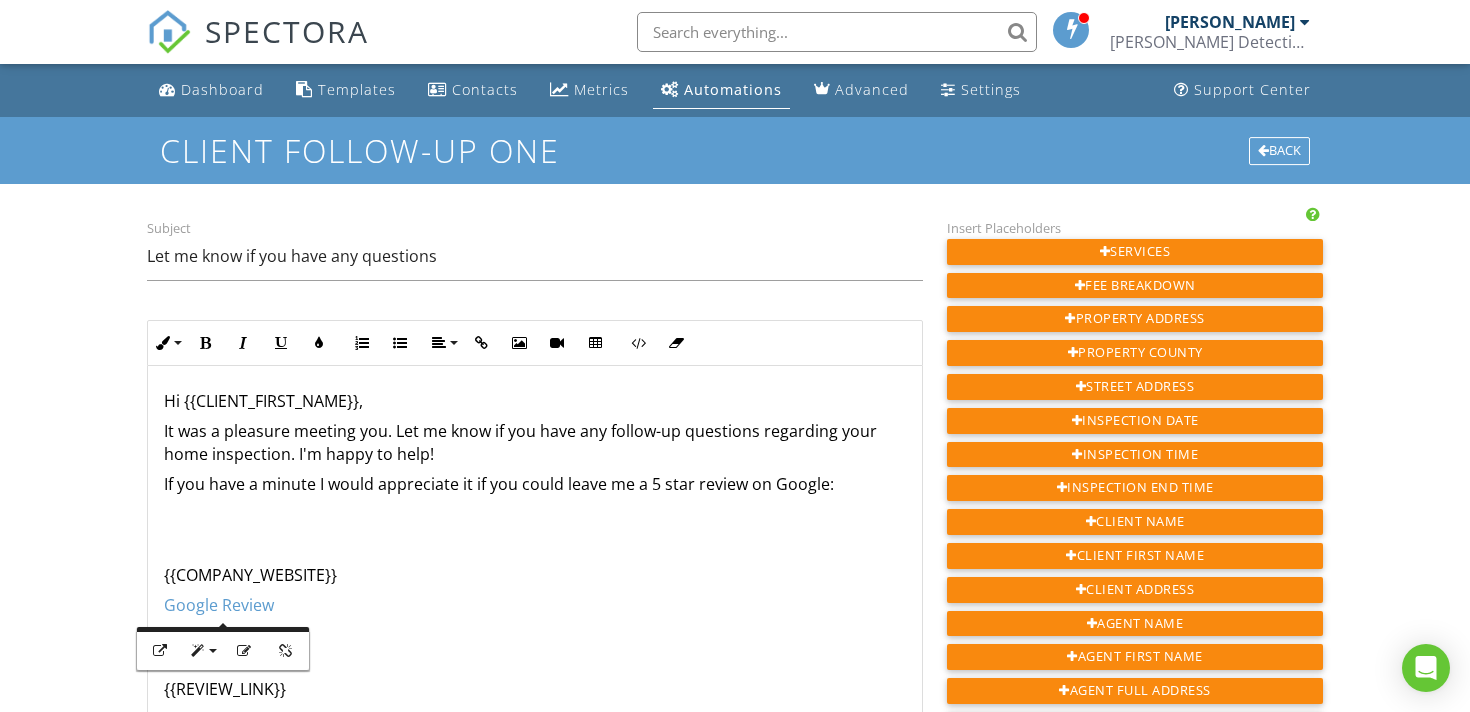 type 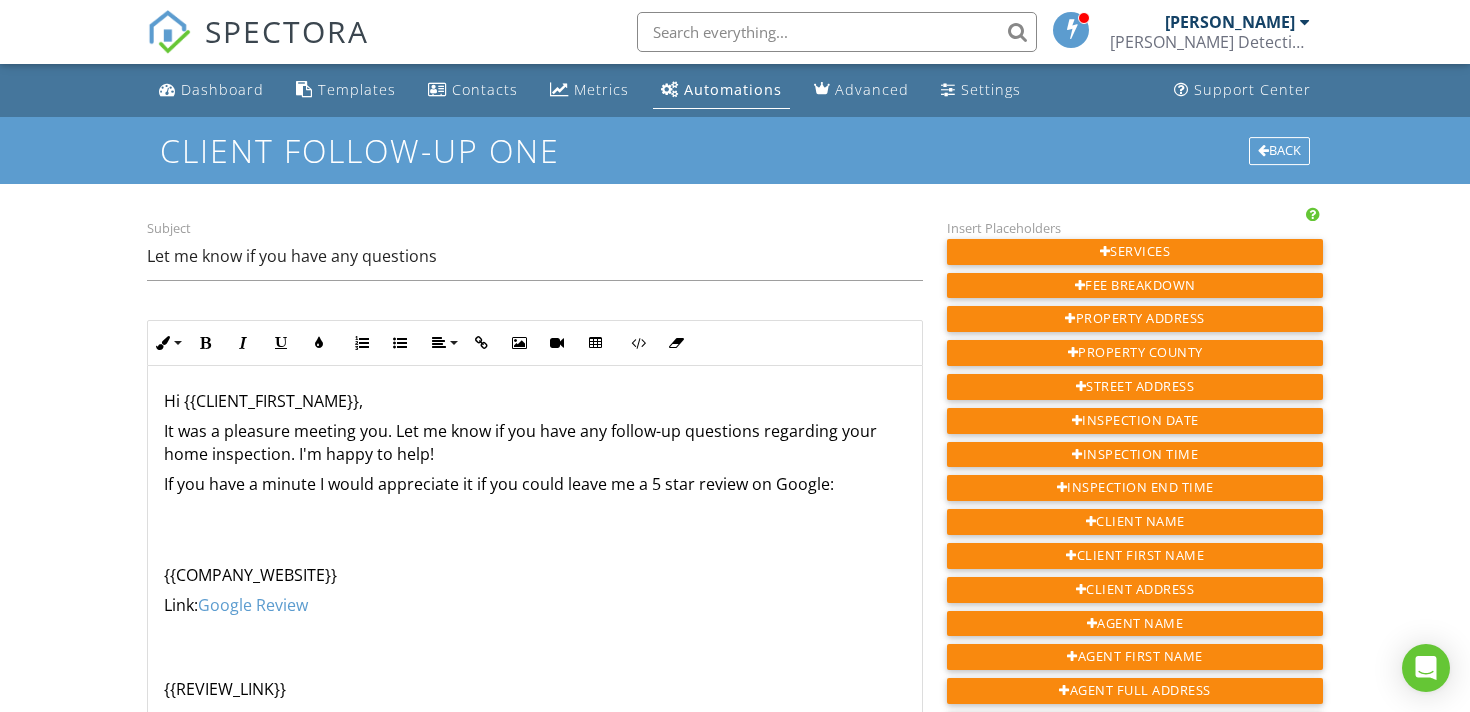 scroll, scrollTop: 1, scrollLeft: 0, axis: vertical 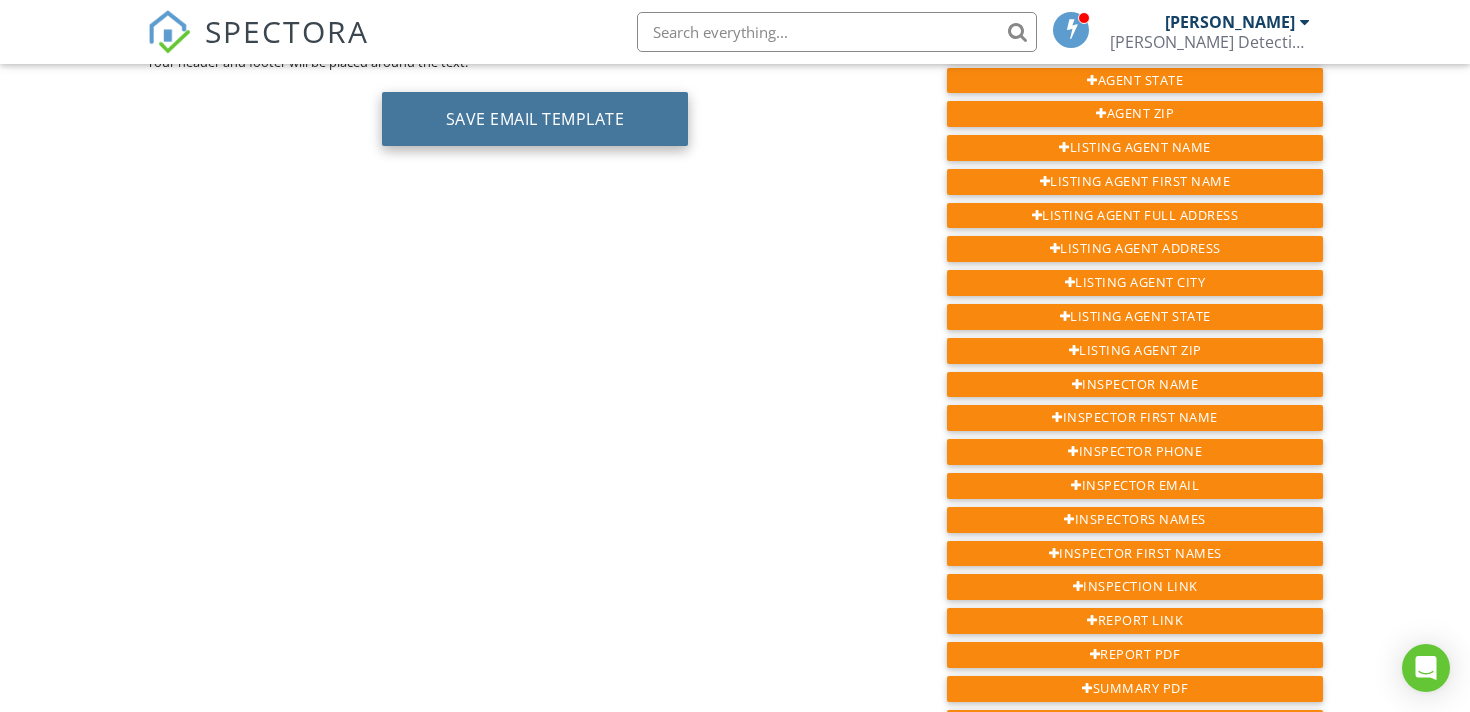 click on "Save Email Template" at bounding box center [535, 119] 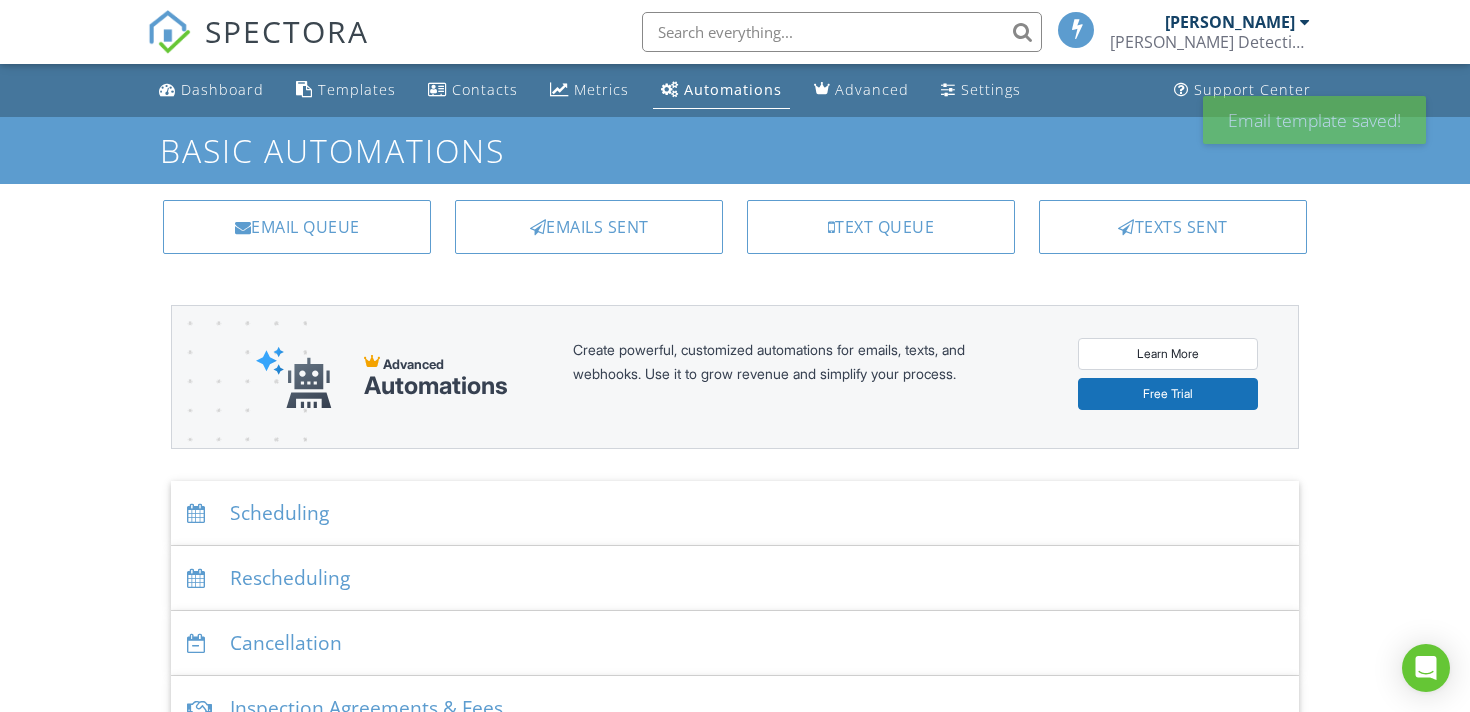 scroll, scrollTop: 0, scrollLeft: 0, axis: both 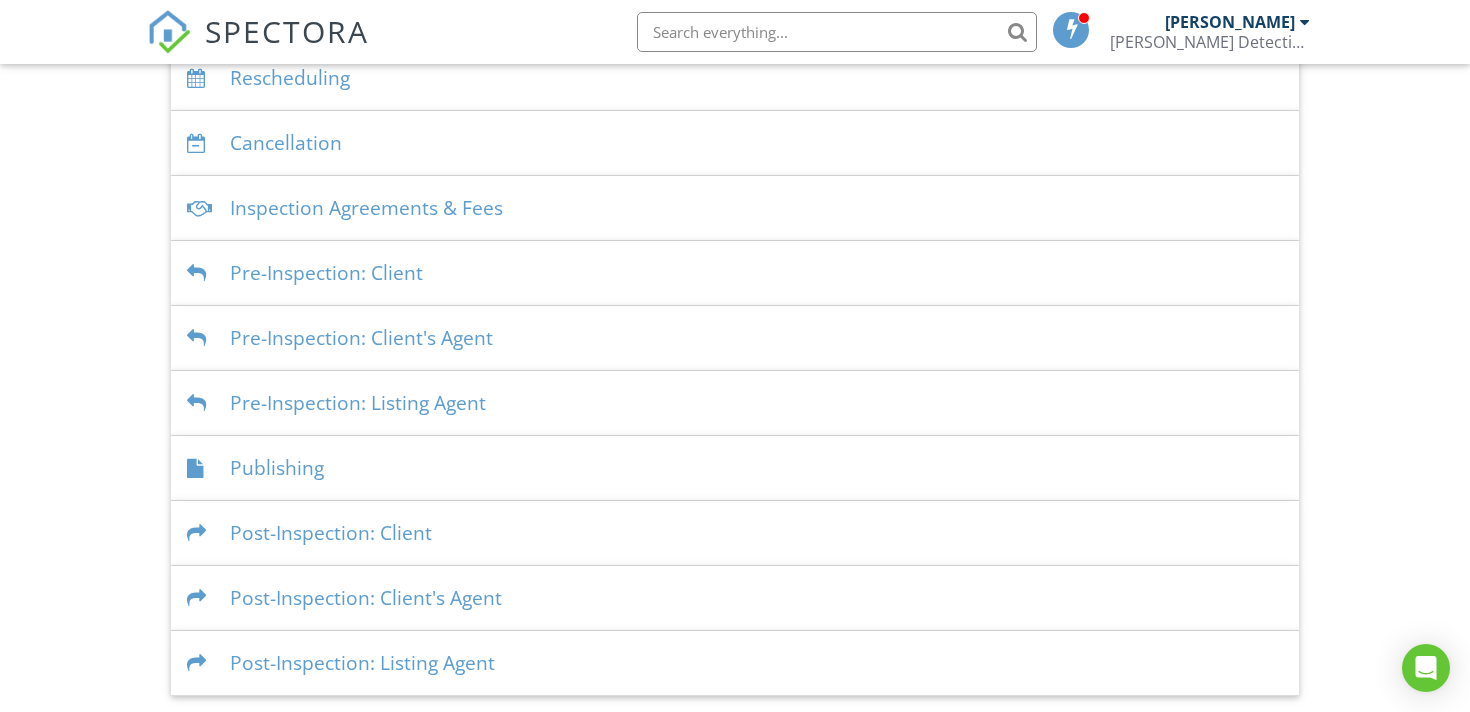 click on "Publishing" at bounding box center [735, 468] 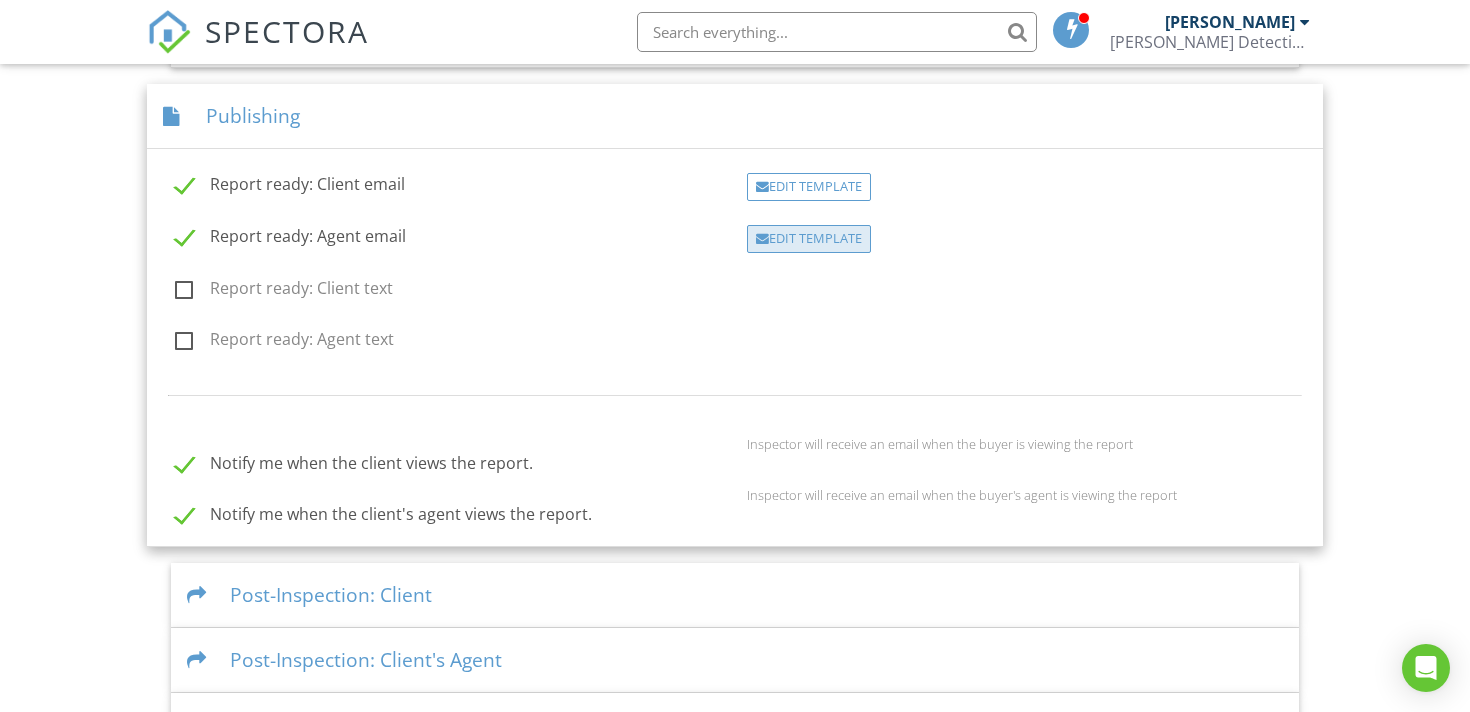 scroll, scrollTop: 885, scrollLeft: 0, axis: vertical 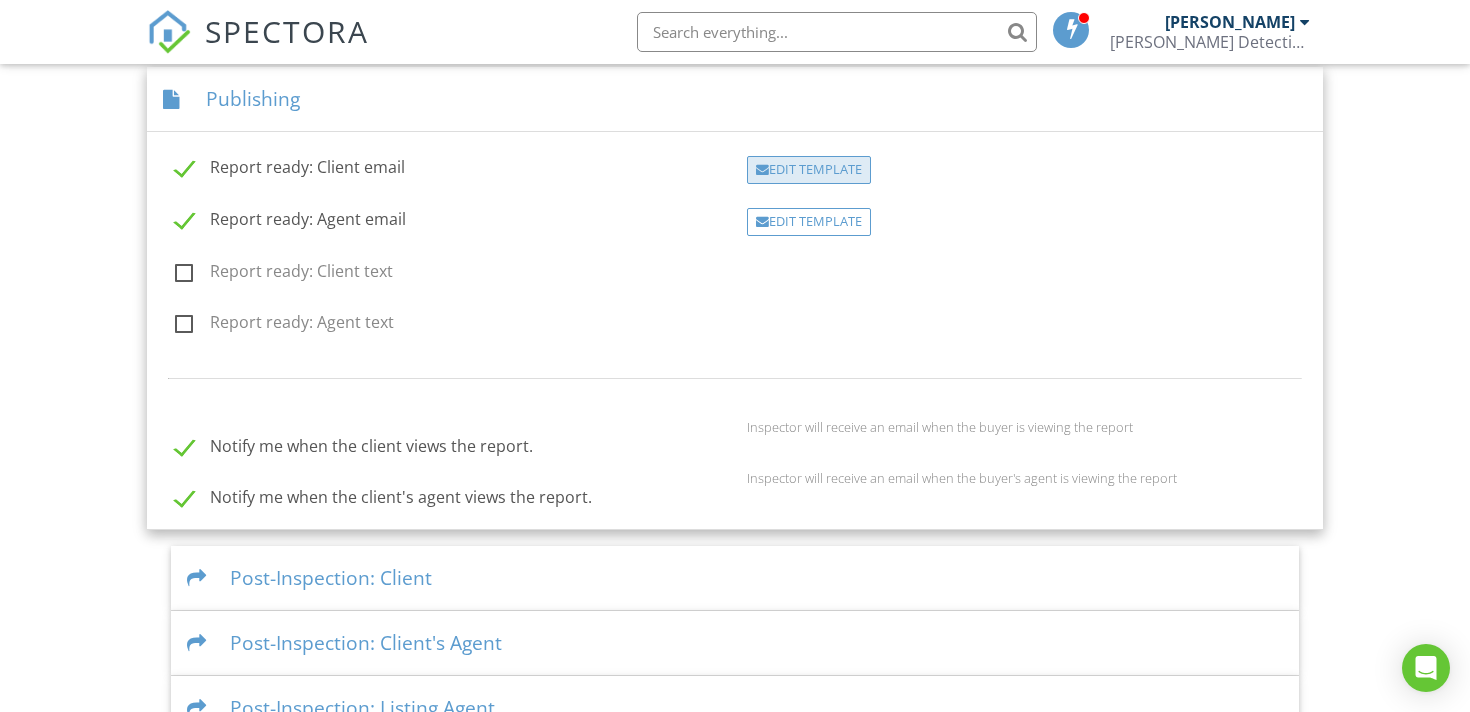 click on "Edit Template" at bounding box center (809, 170) 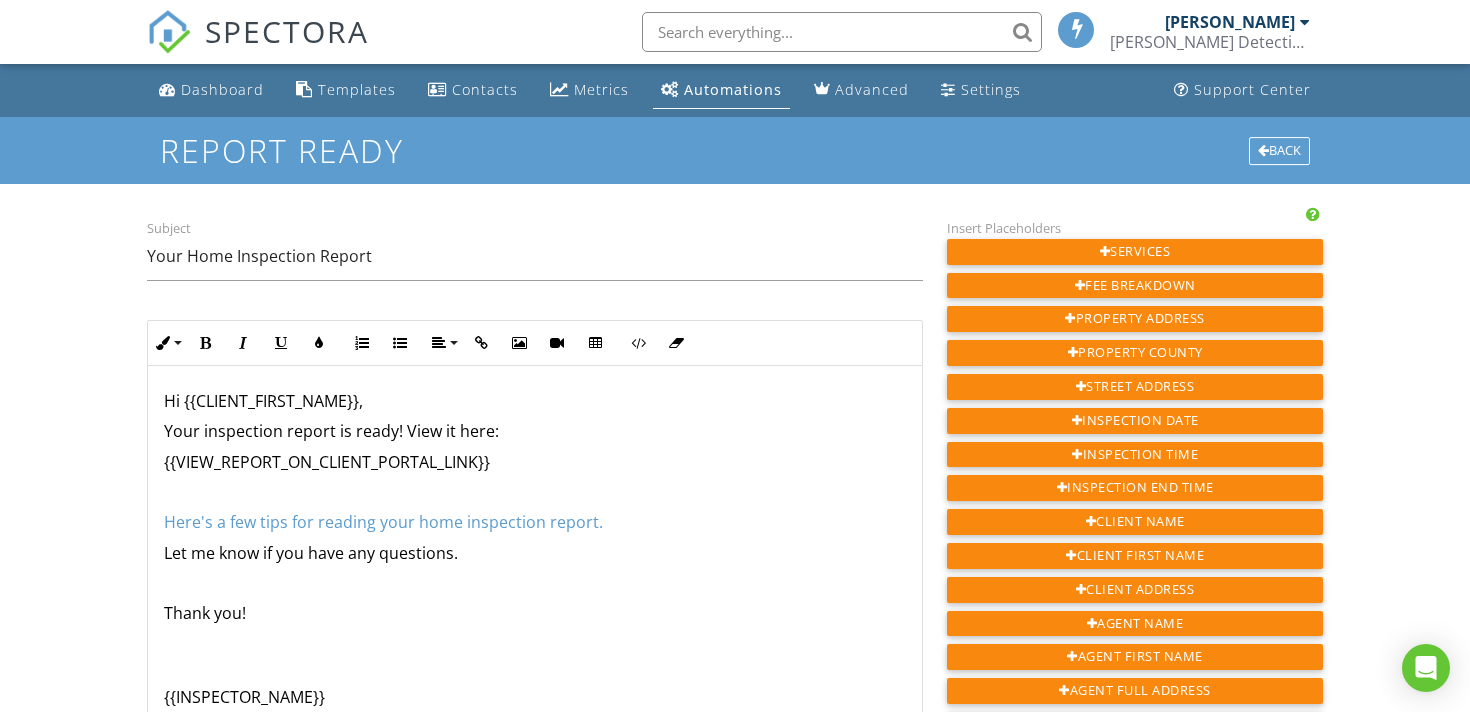 scroll, scrollTop: 0, scrollLeft: 0, axis: both 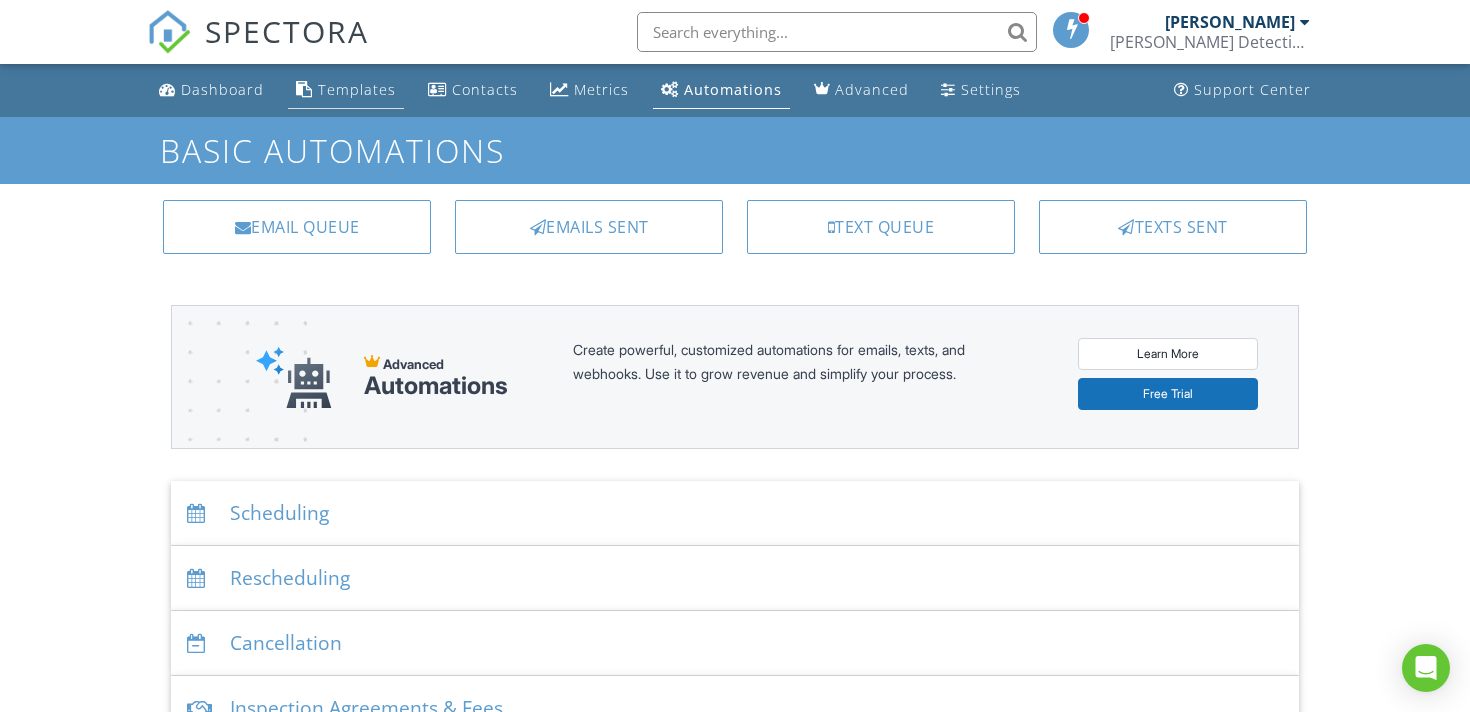 click on "Templates" at bounding box center (346, 90) 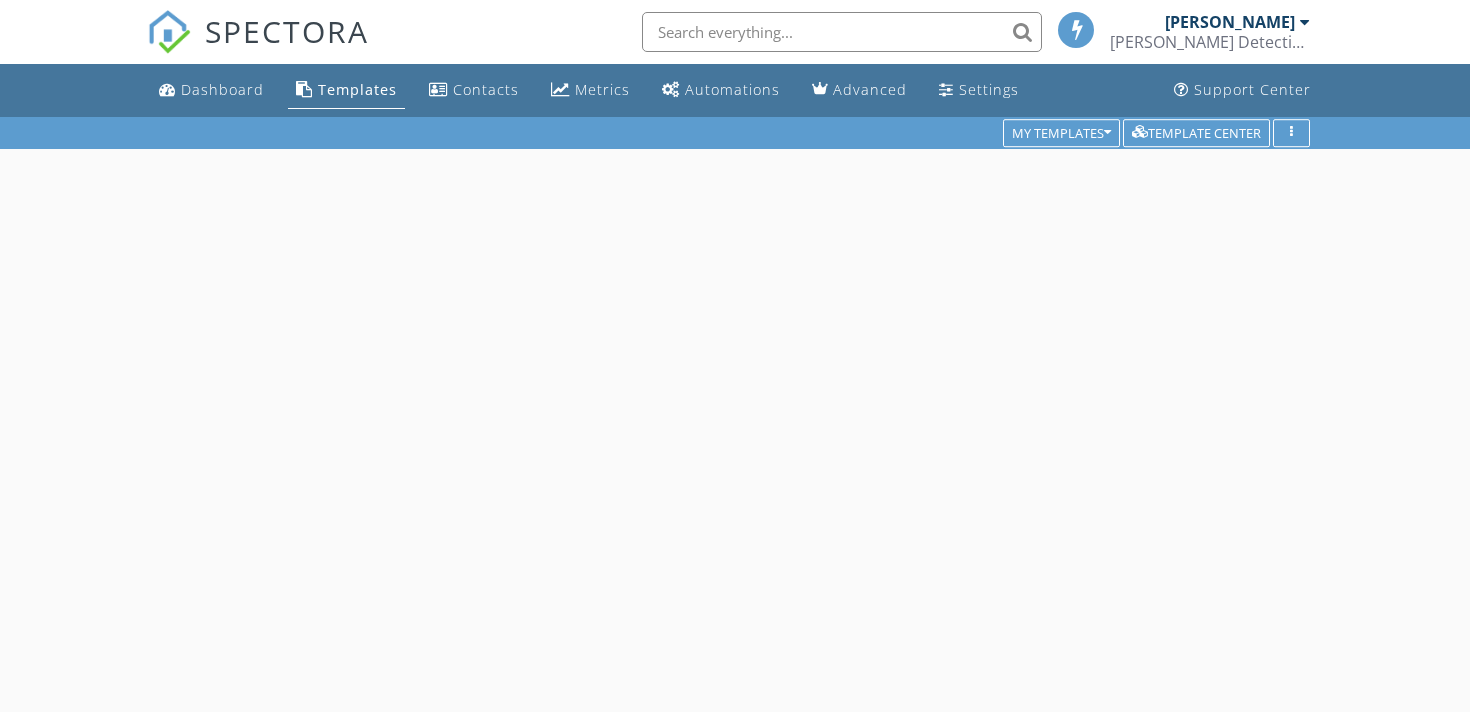 scroll, scrollTop: 0, scrollLeft: 0, axis: both 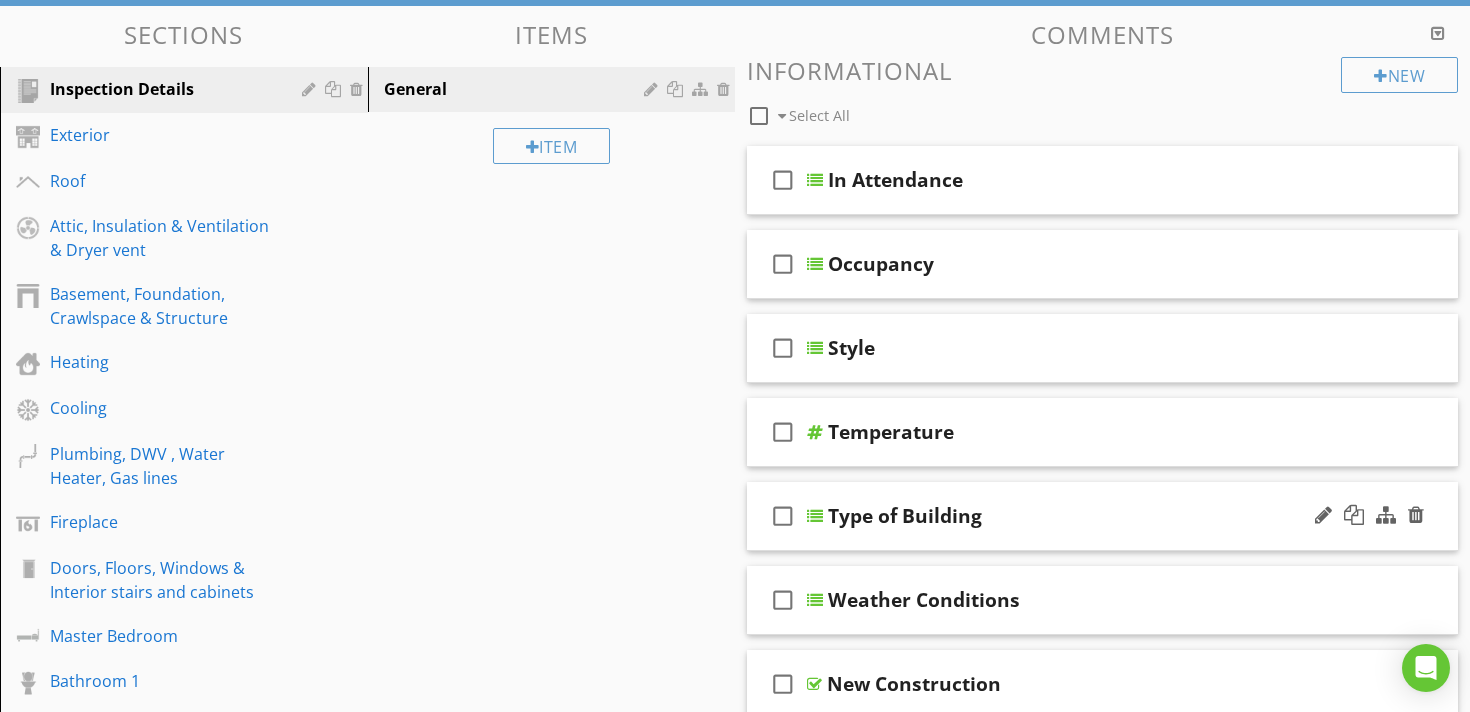 click at bounding box center [815, 516] 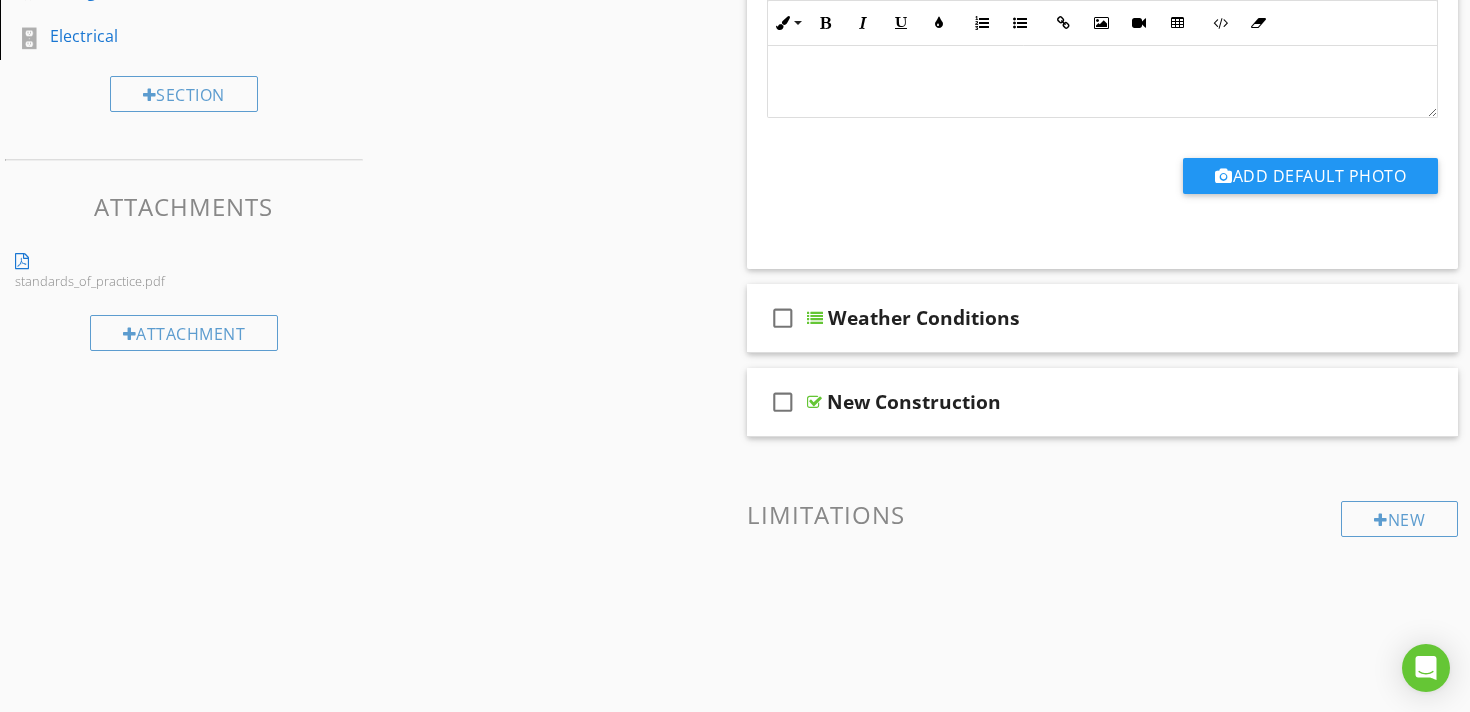 scroll, scrollTop: 1243, scrollLeft: 0, axis: vertical 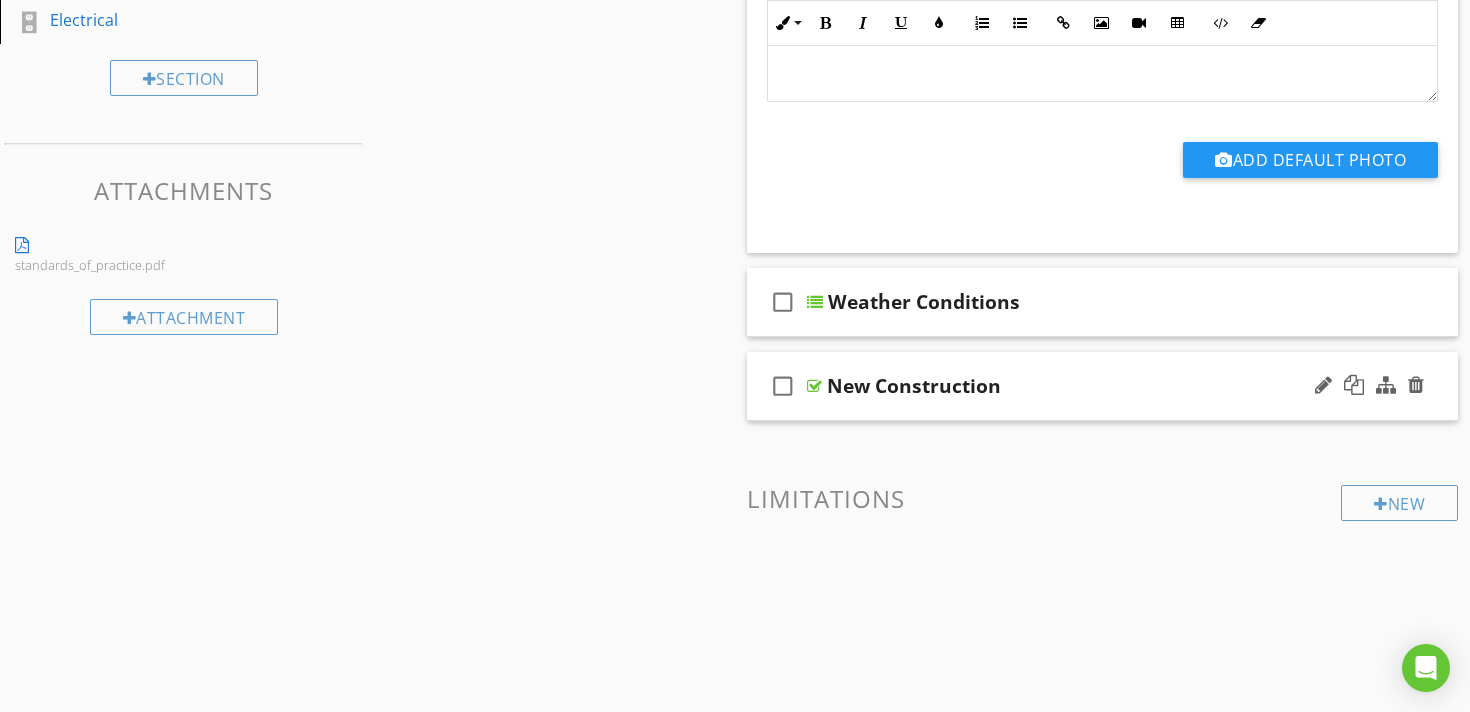 click on "New Construction" at bounding box center [914, 386] 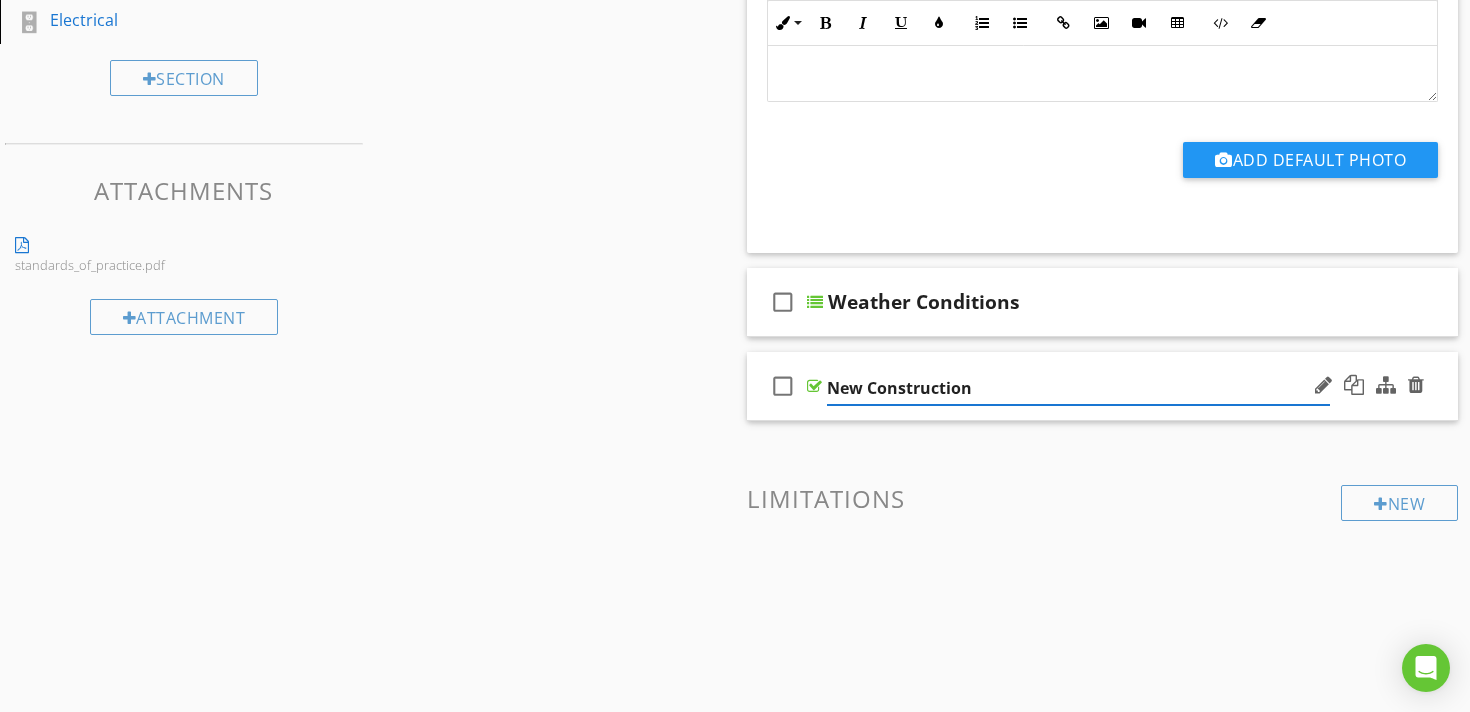 click at bounding box center (814, 386) 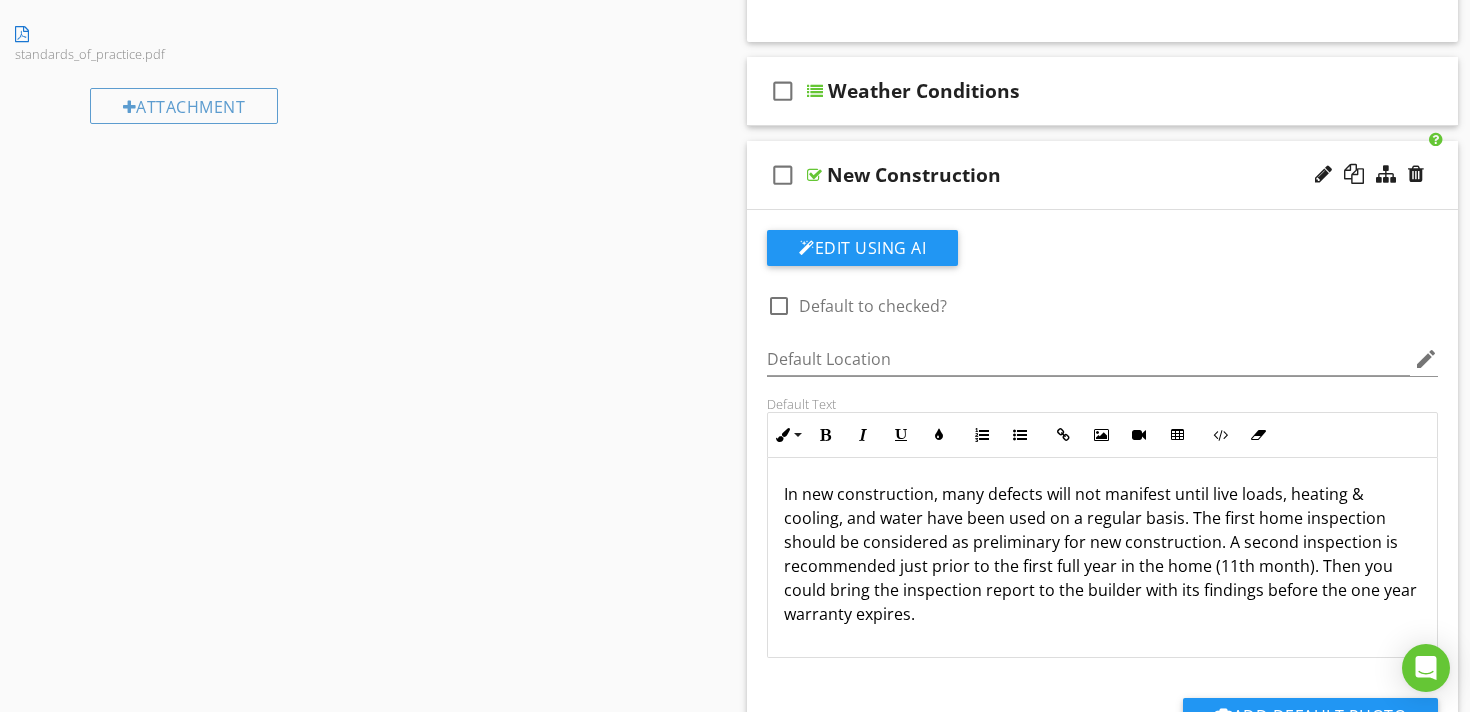 scroll, scrollTop: 1457, scrollLeft: 0, axis: vertical 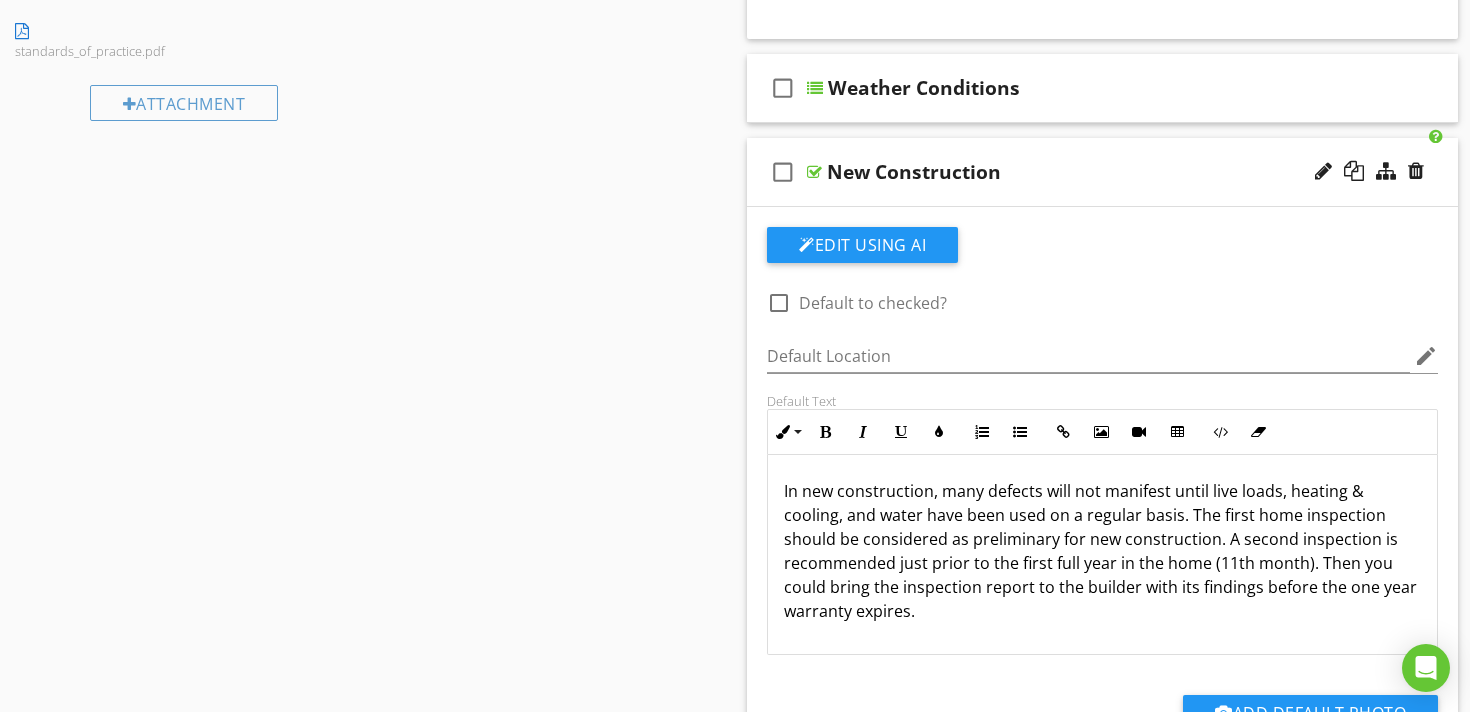 click on "check_box_outline_blank" at bounding box center (783, 172) 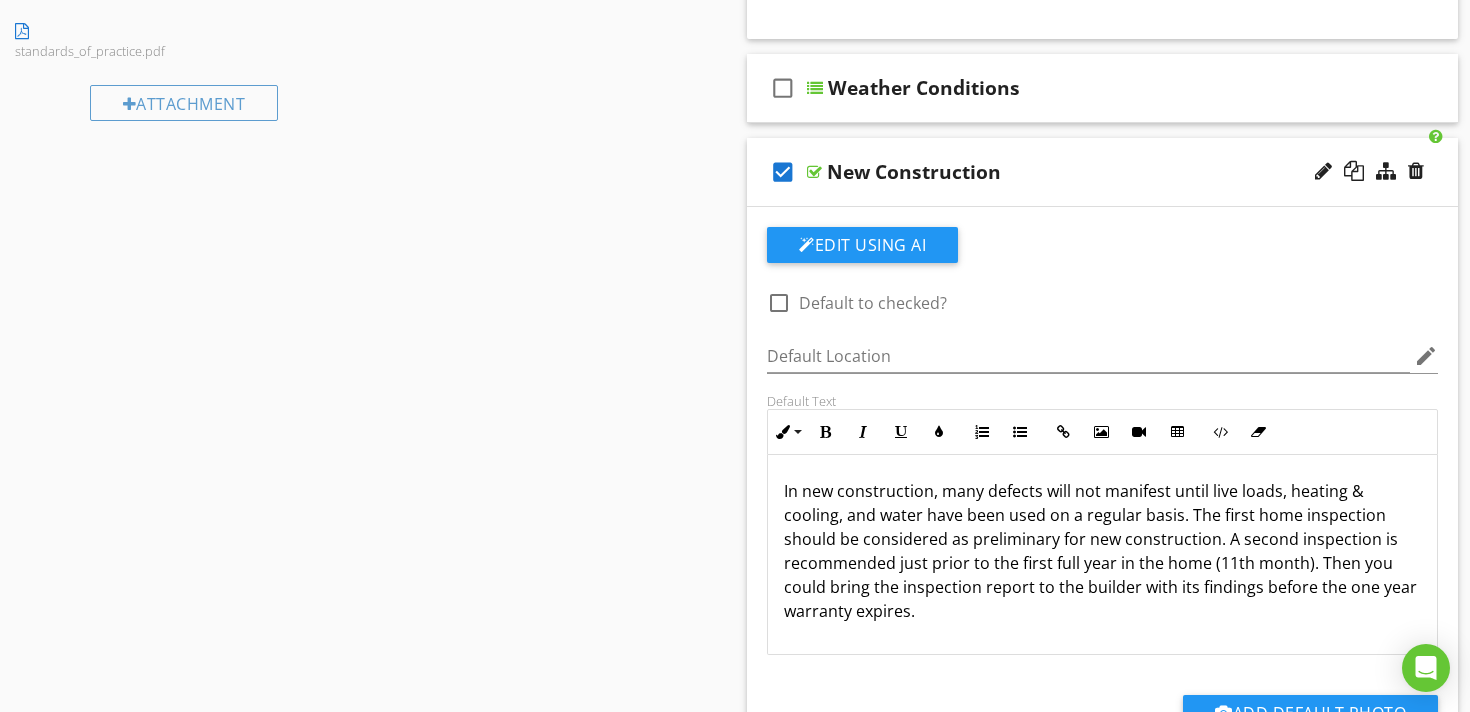 click at bounding box center (779, 303) 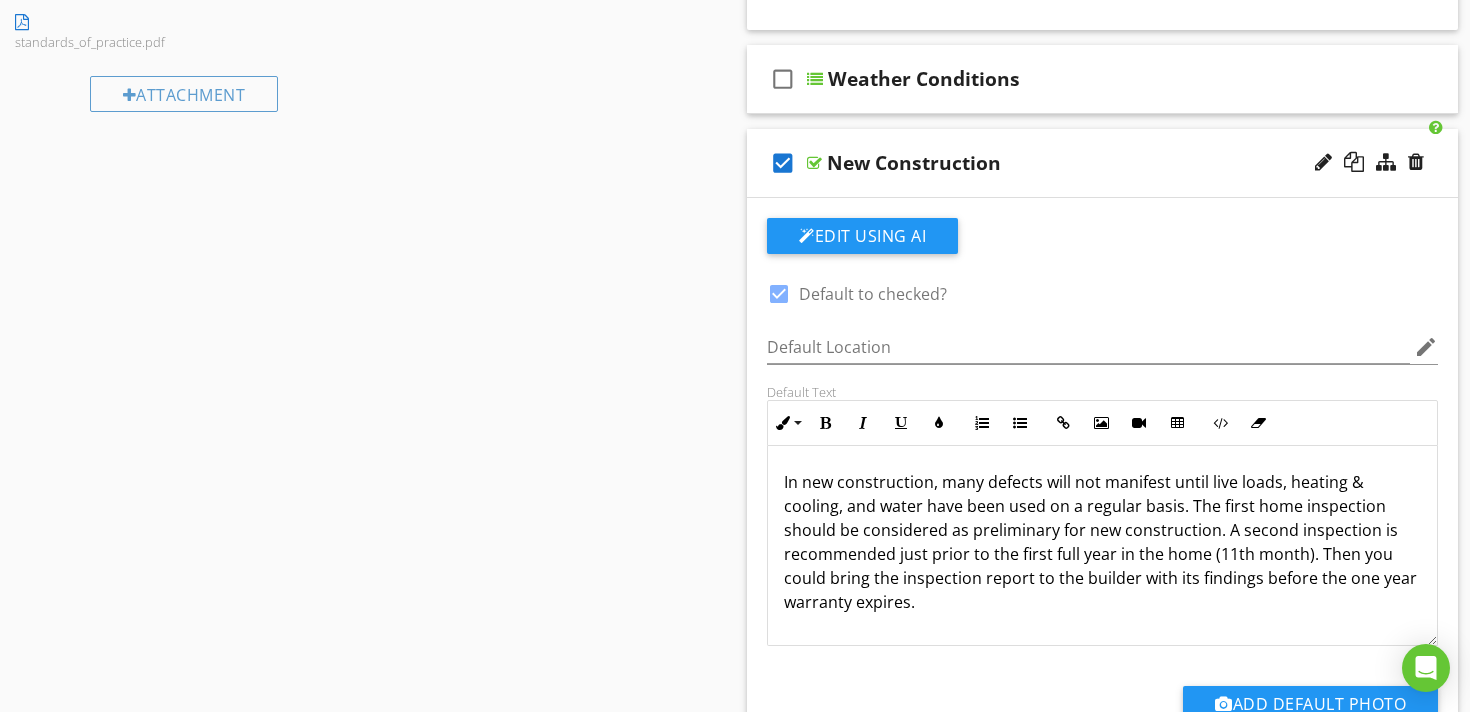 scroll, scrollTop: 1455, scrollLeft: 0, axis: vertical 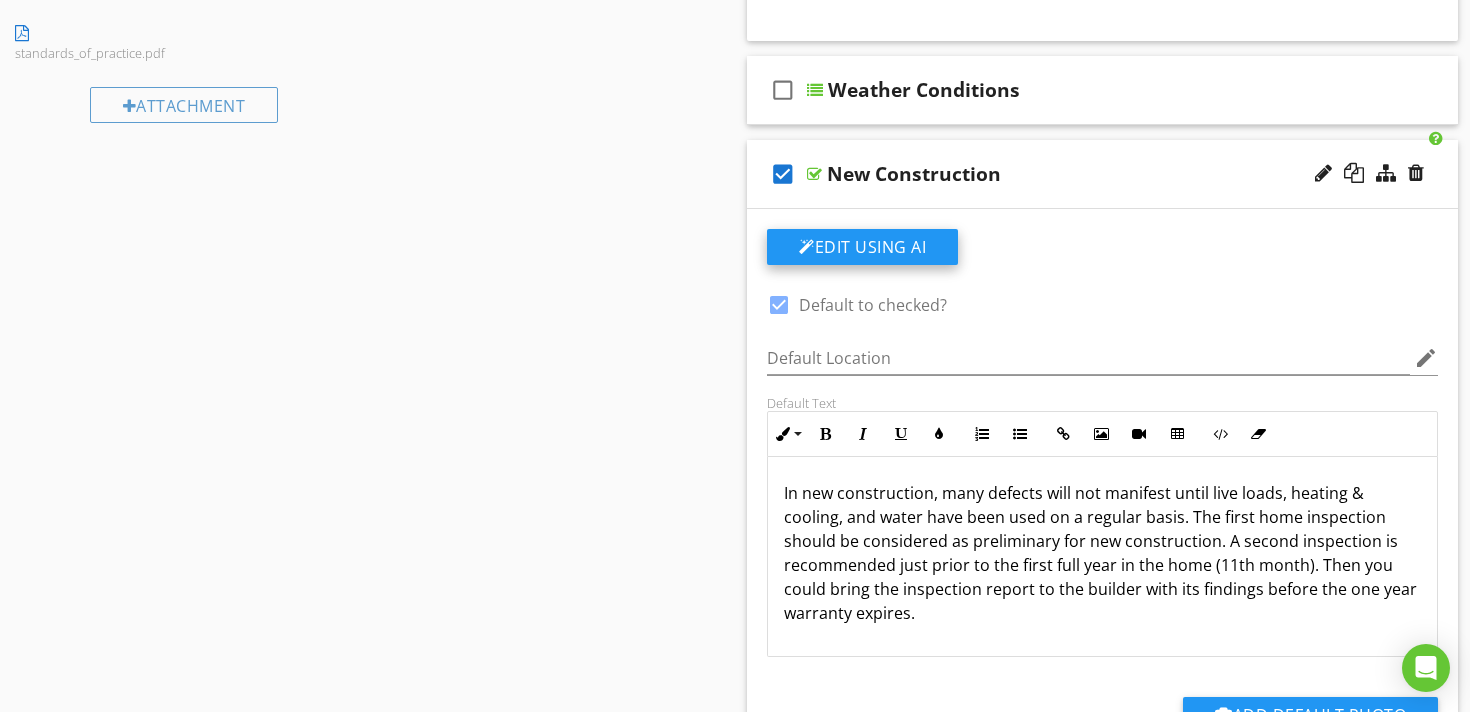 click on "Edit Using AI" at bounding box center (862, -672) 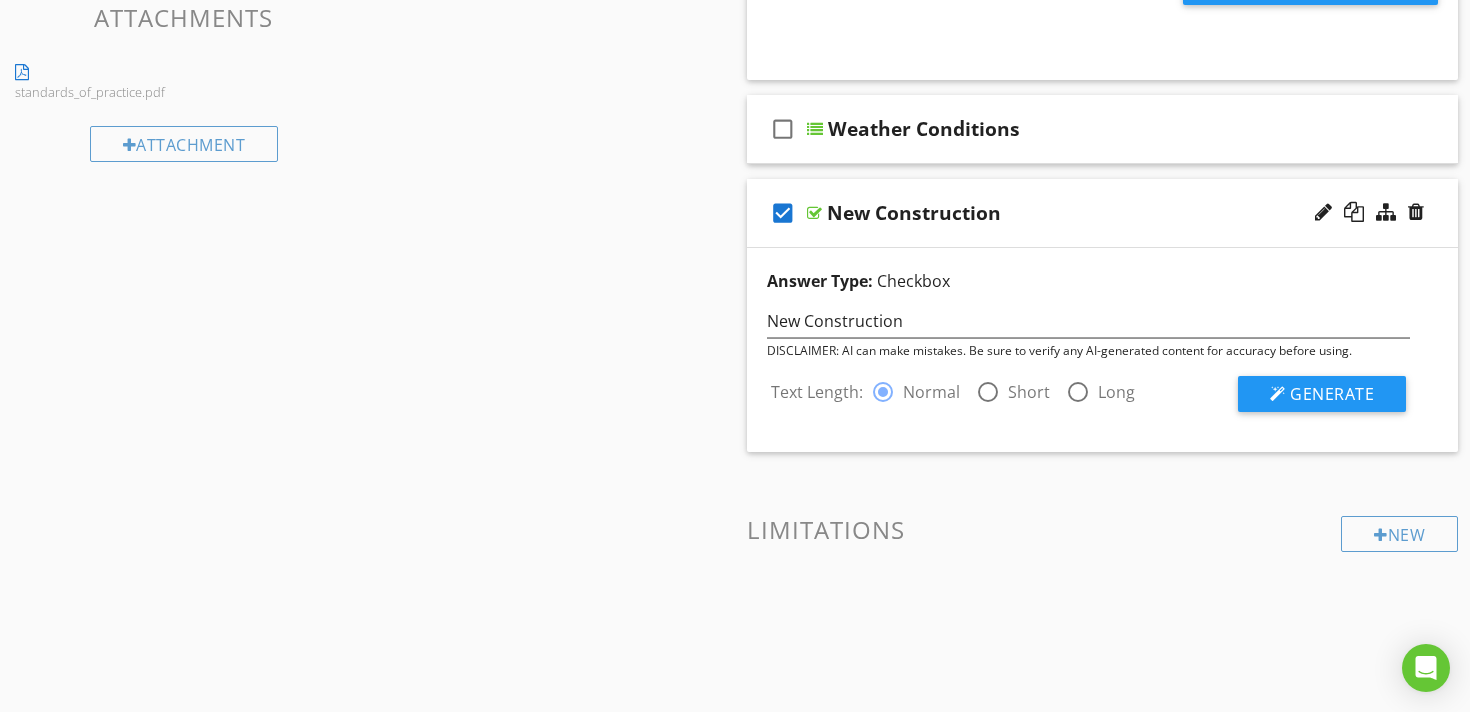 scroll, scrollTop: 1447, scrollLeft: 0, axis: vertical 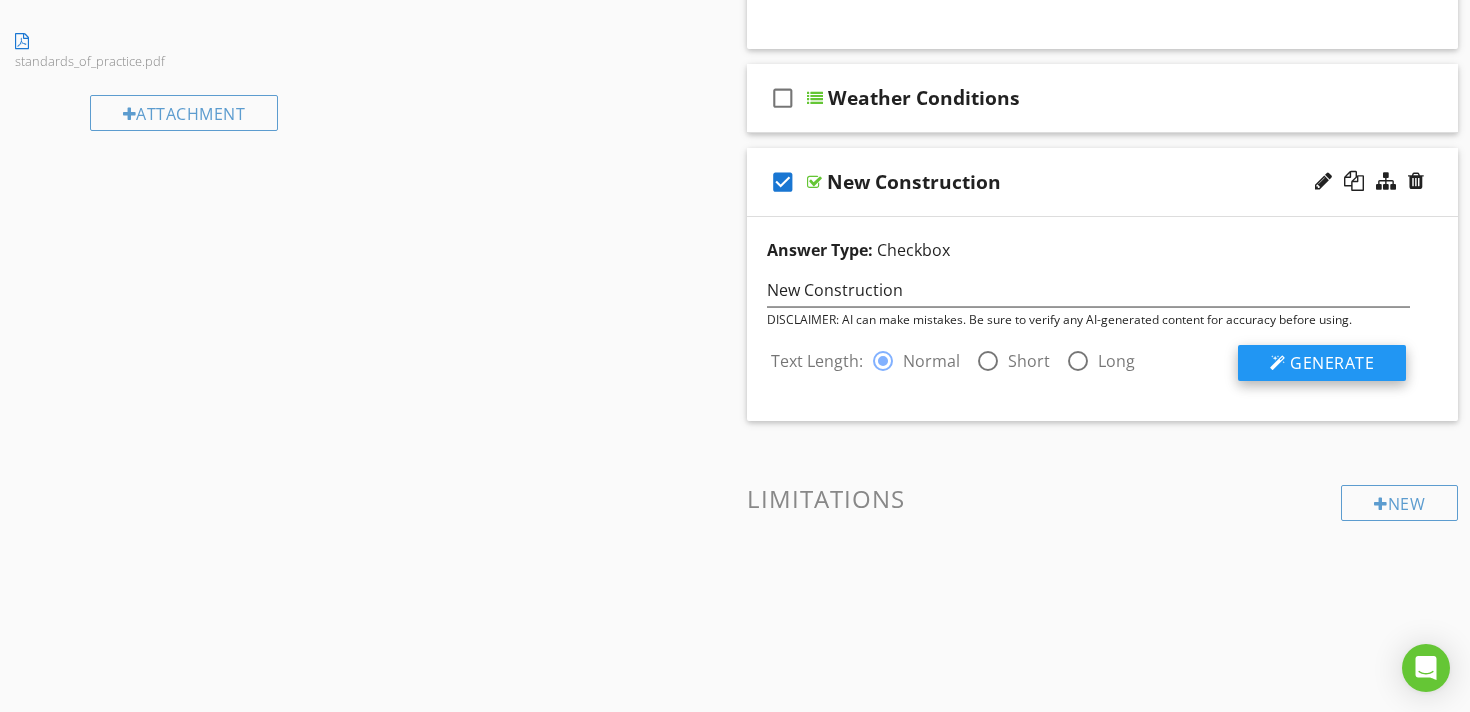 click on "Generate" at bounding box center (1332, 363) 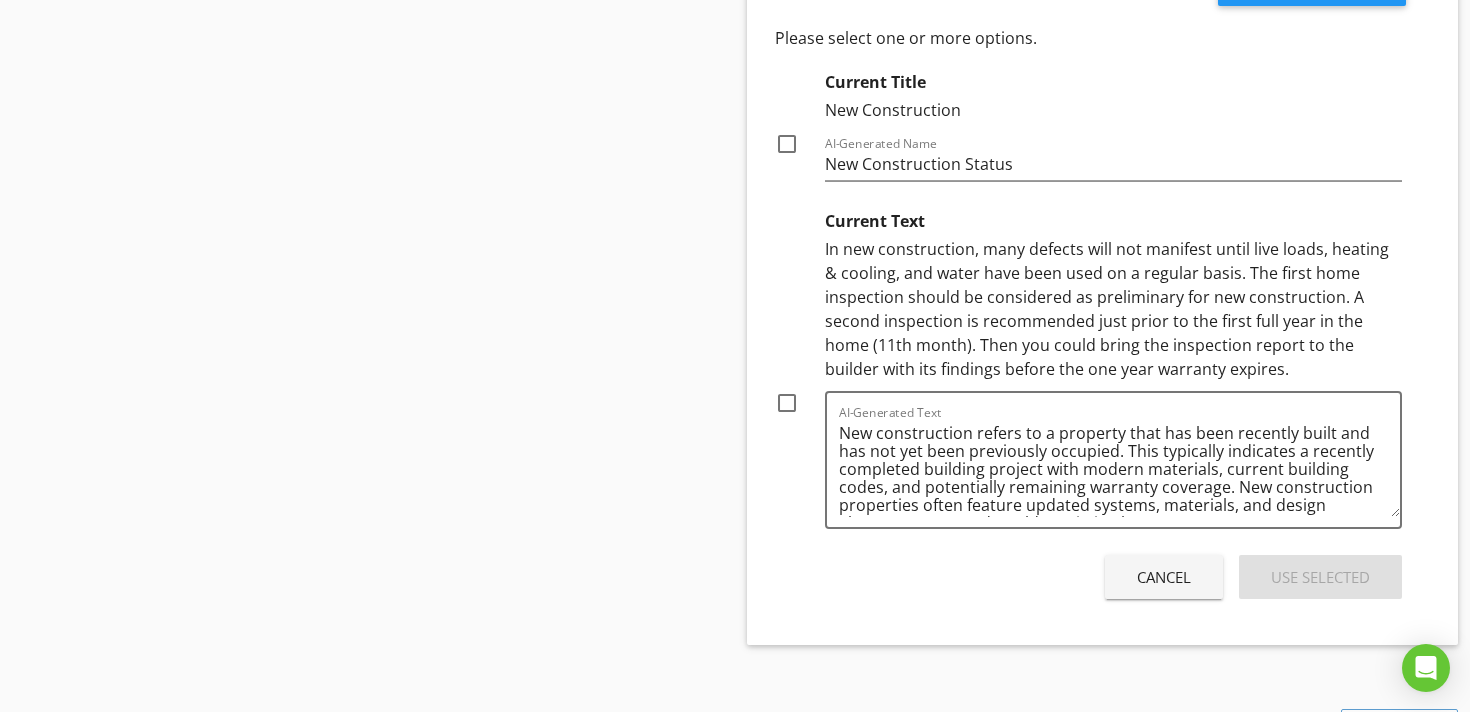 scroll, scrollTop: 1826, scrollLeft: 0, axis: vertical 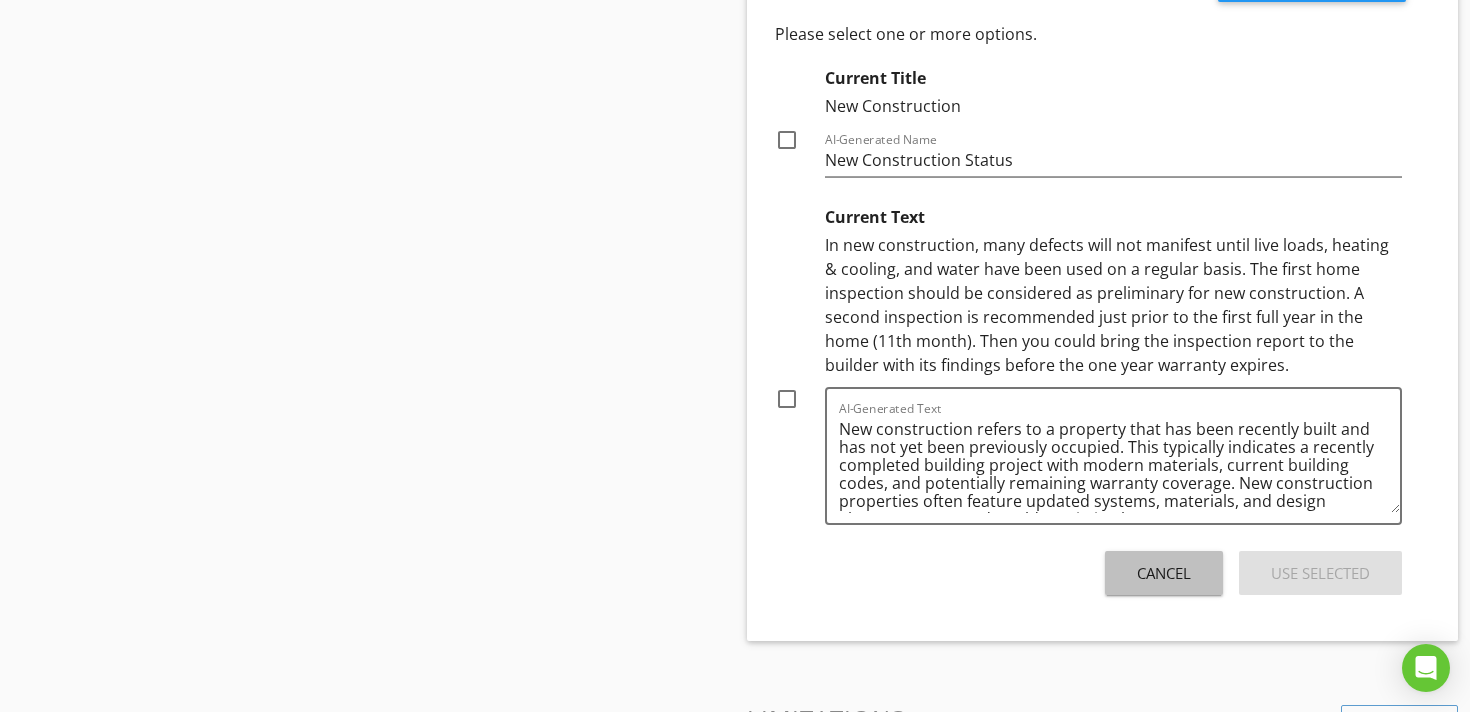 click on "Cancel" at bounding box center [1164, 573] 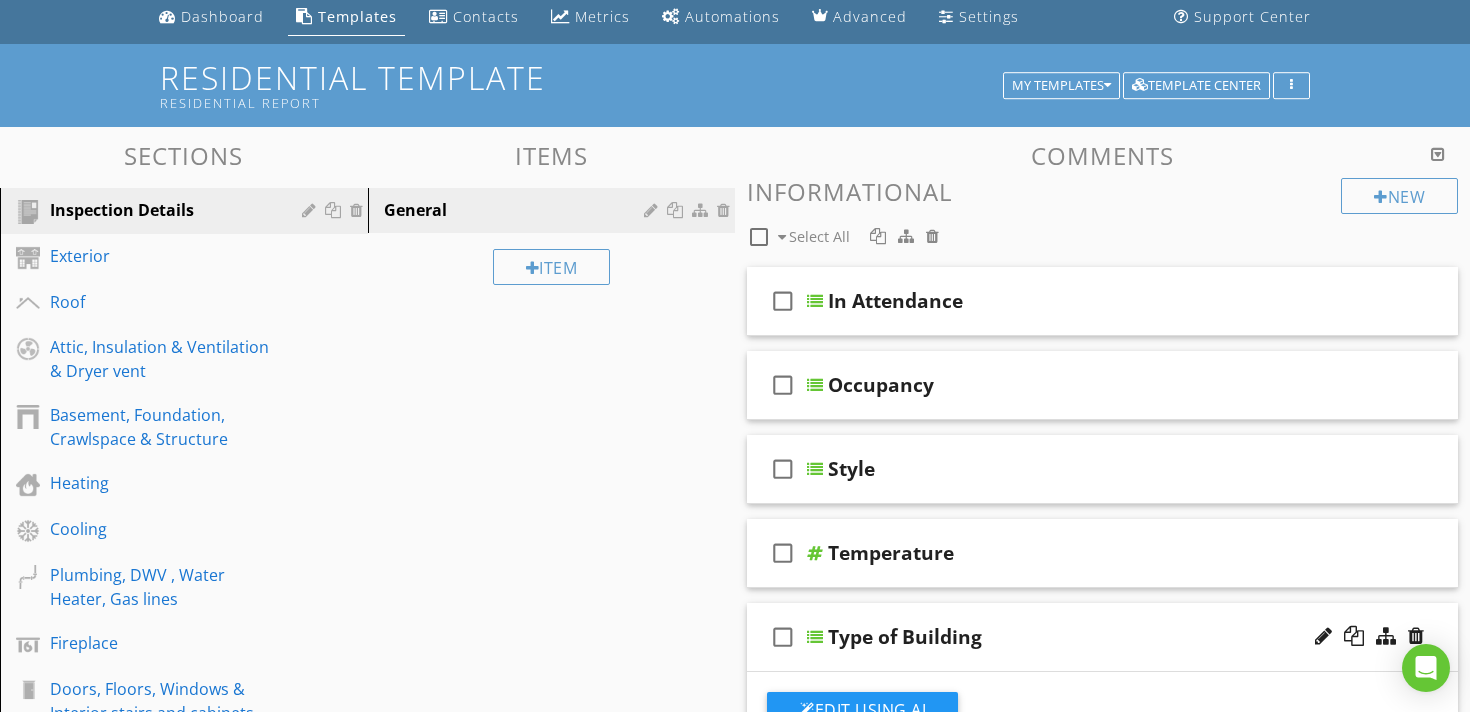 scroll, scrollTop: 0, scrollLeft: 0, axis: both 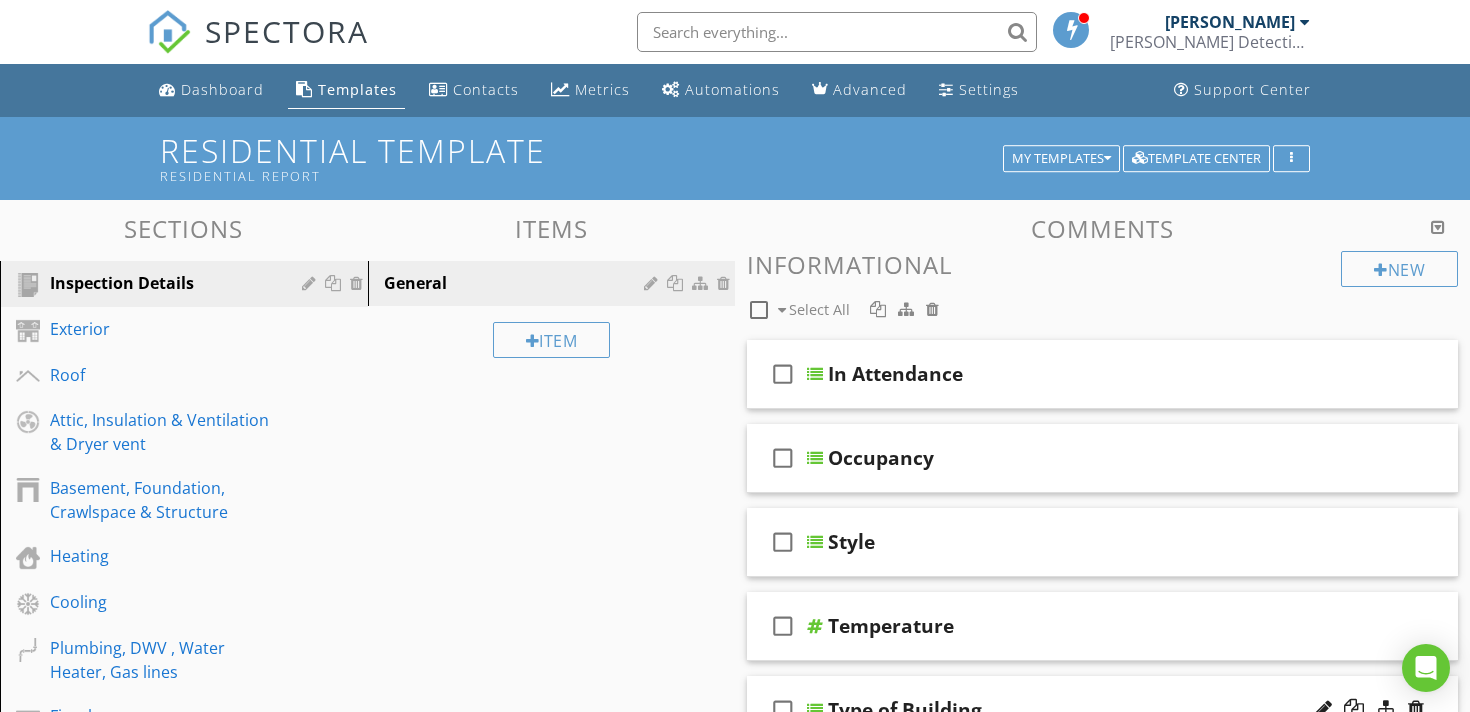 click on "SPECTORA" at bounding box center (287, 31) 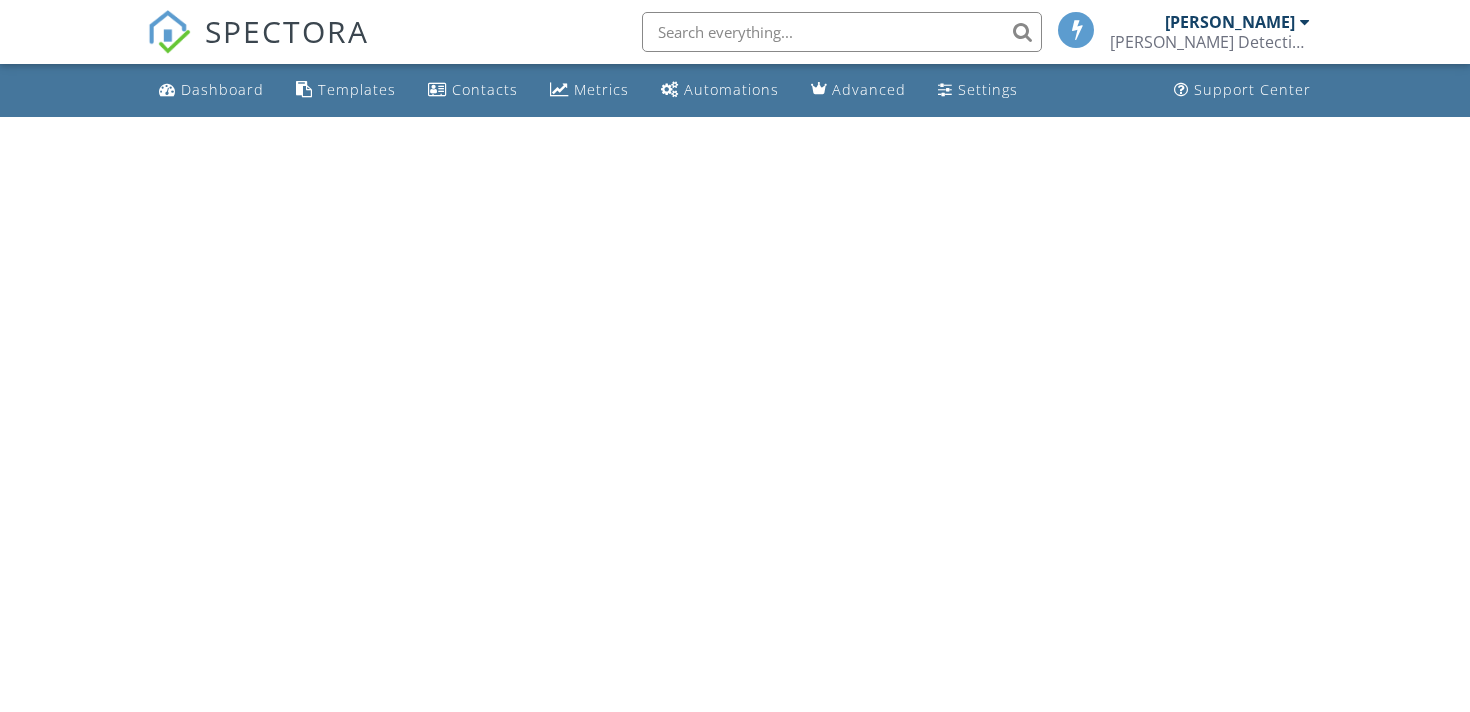 scroll, scrollTop: 0, scrollLeft: 0, axis: both 